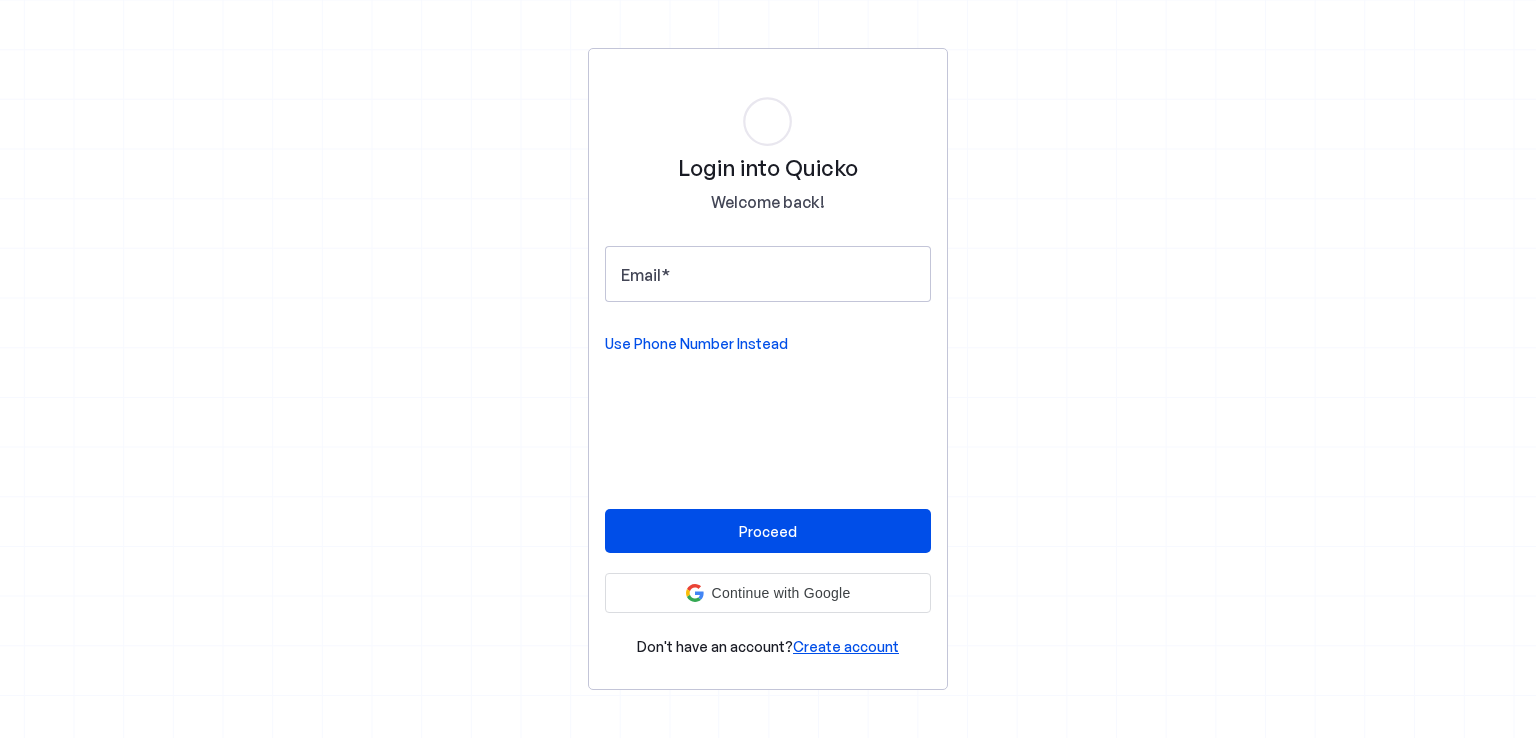 scroll, scrollTop: 0, scrollLeft: 0, axis: both 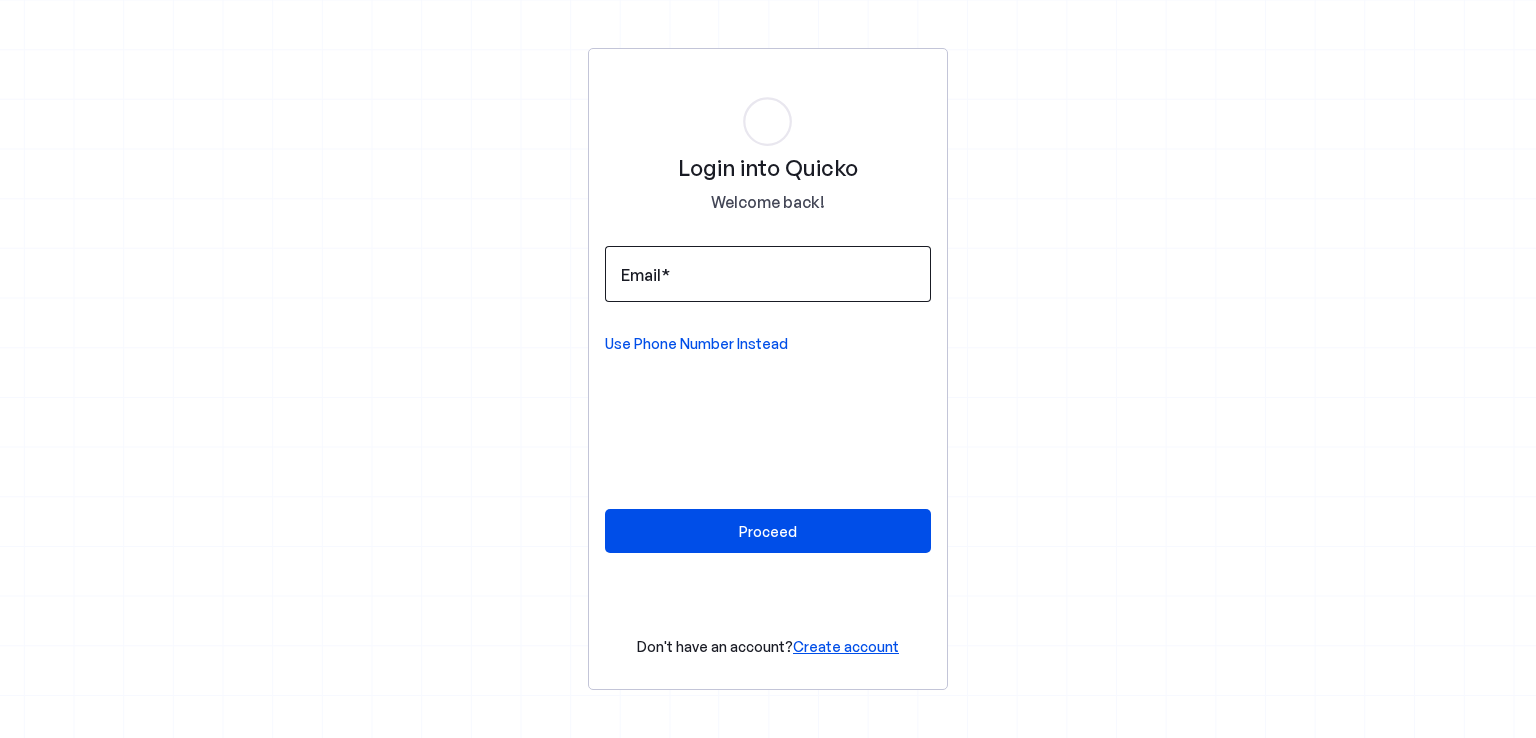 click on "Email" at bounding box center (768, 274) 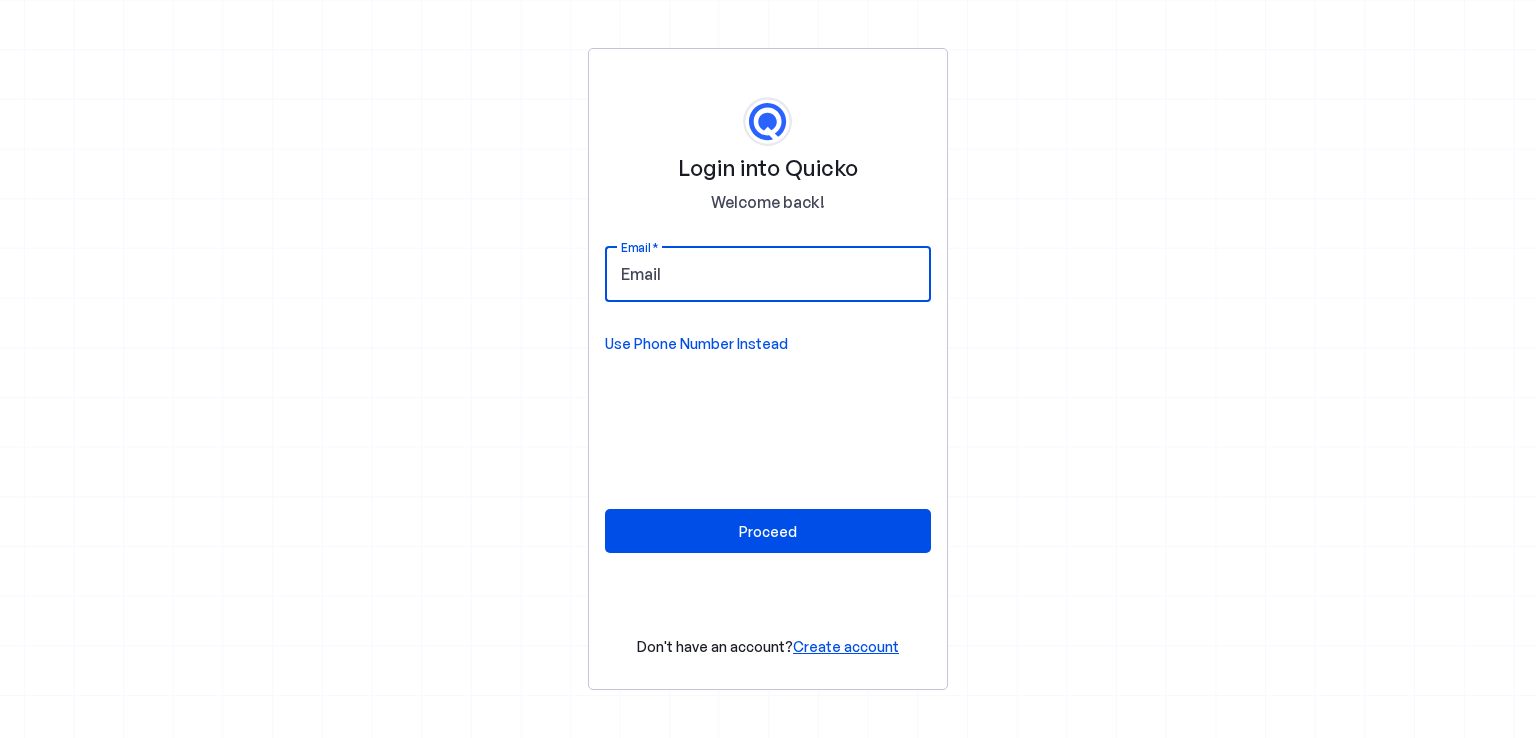 click on "Email" at bounding box center [768, 274] 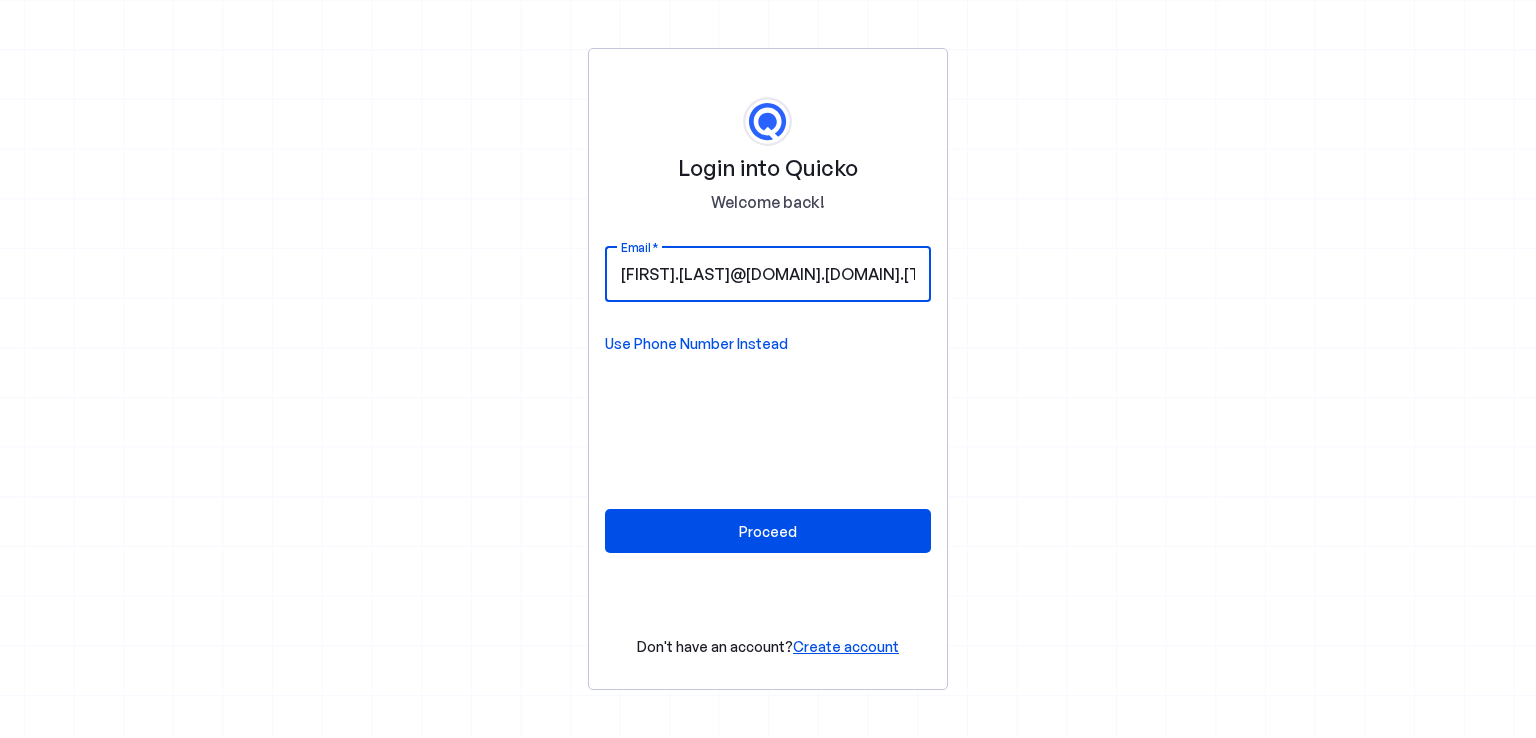 scroll, scrollTop: 0, scrollLeft: 12, axis: horizontal 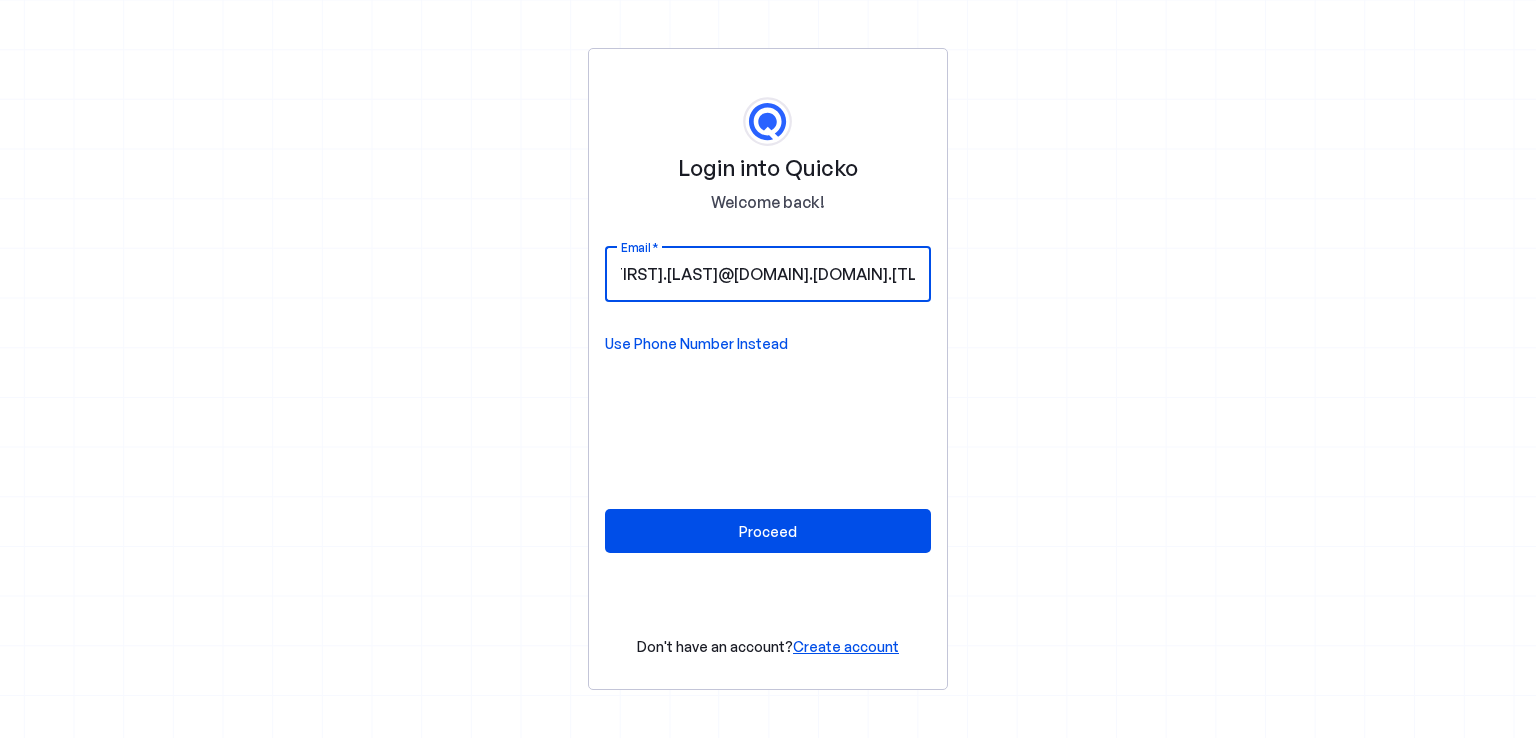 type on "[FIRST].[LAST]@[DOMAIN].[DOMAIN].[TLD]" 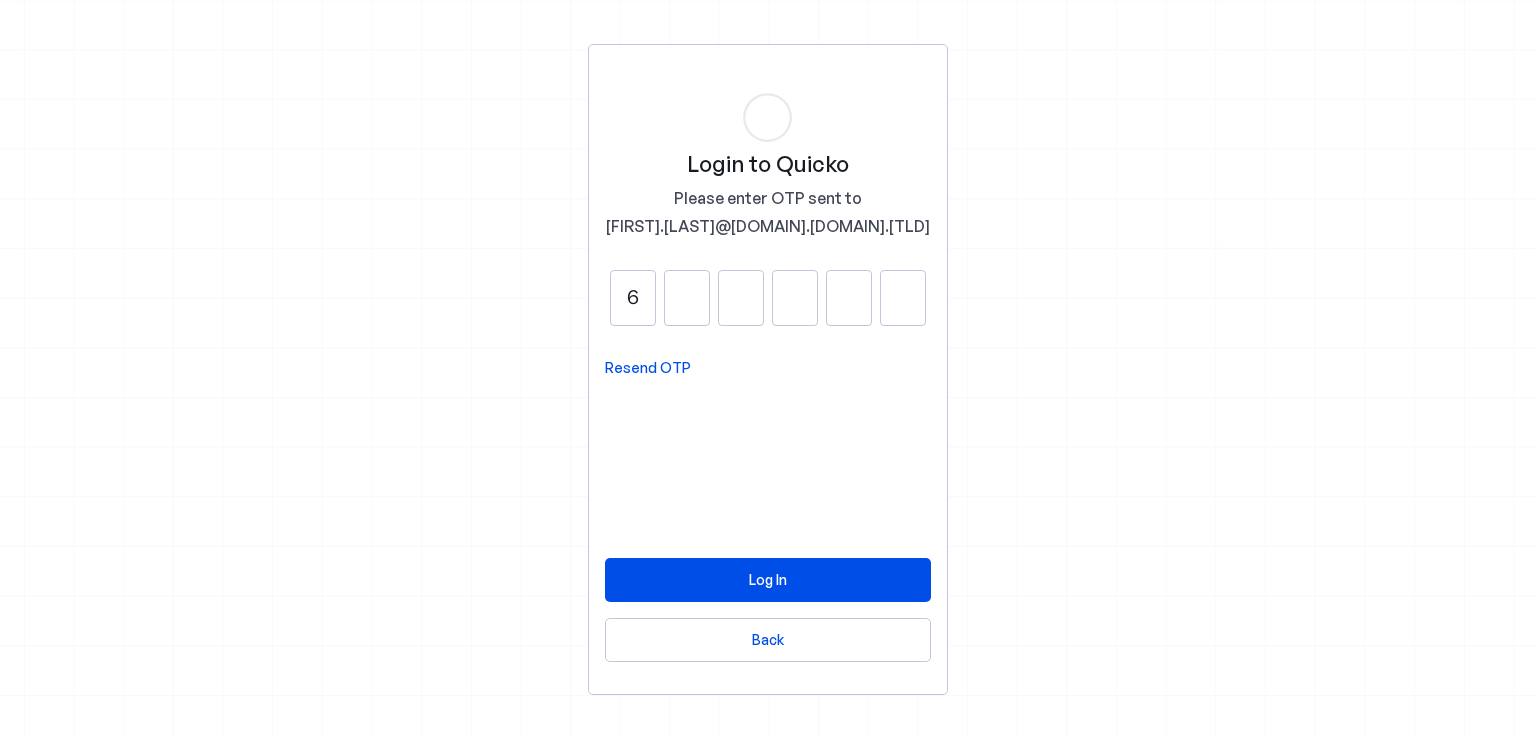 type on "6" 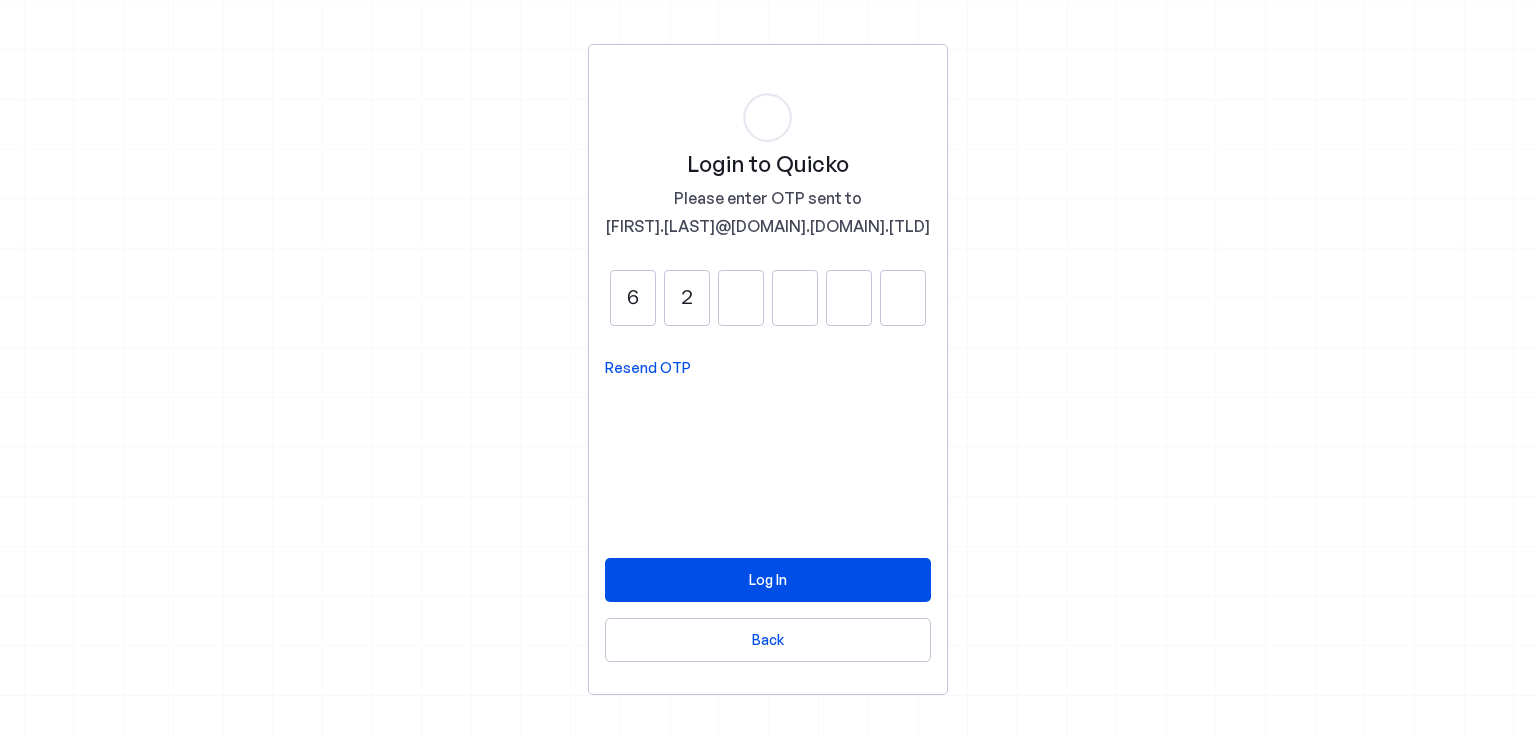 type on "2" 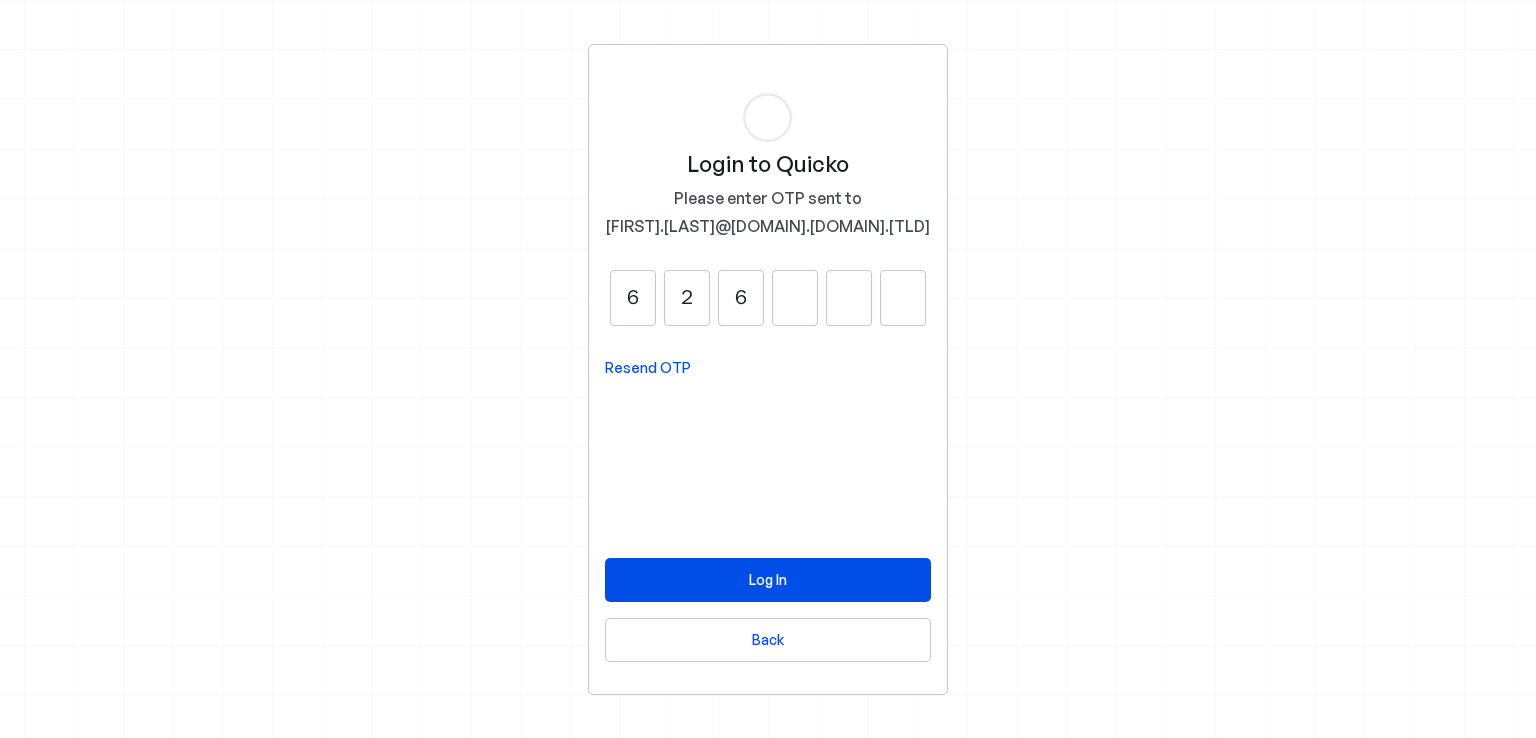 type on "6" 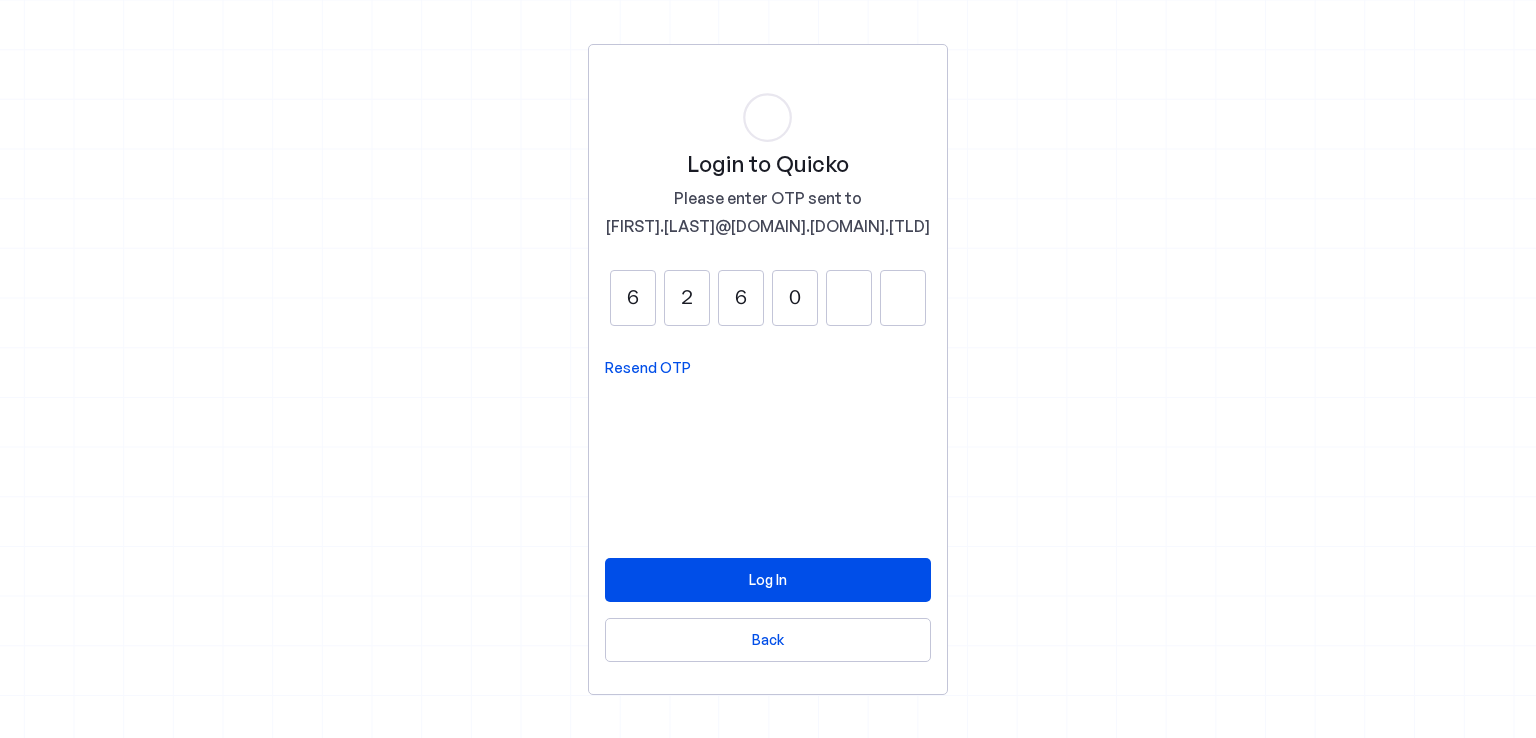 type on "0" 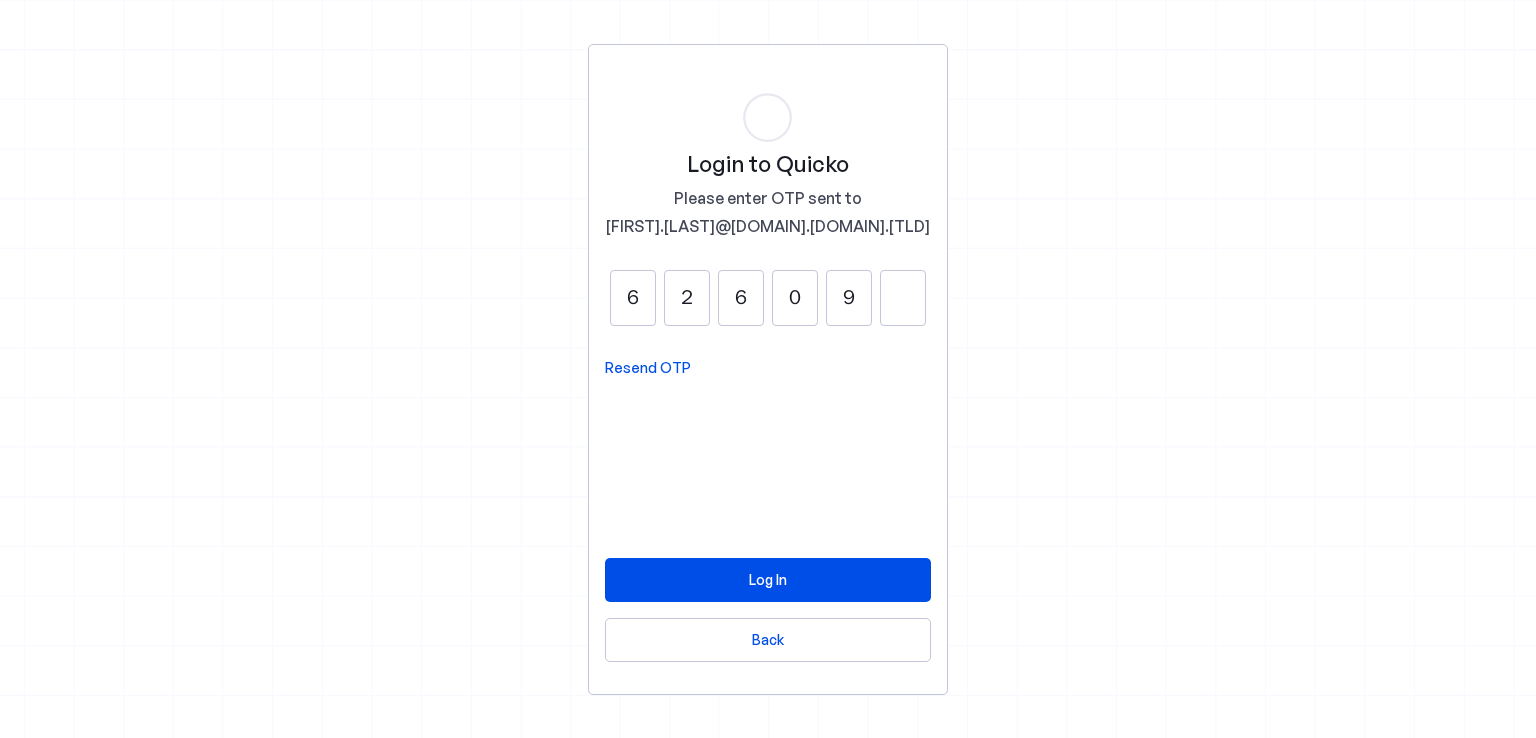type on "9" 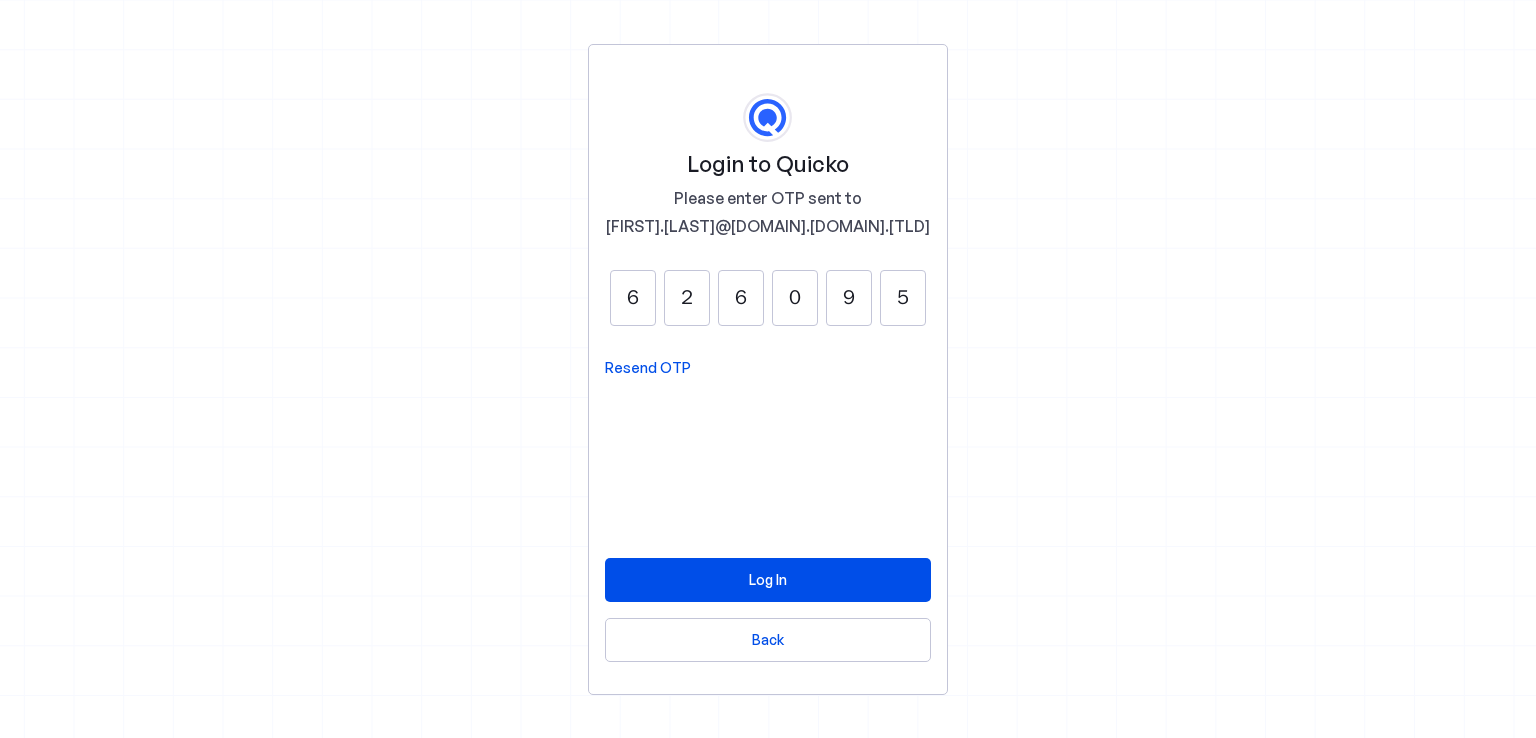 type on "5" 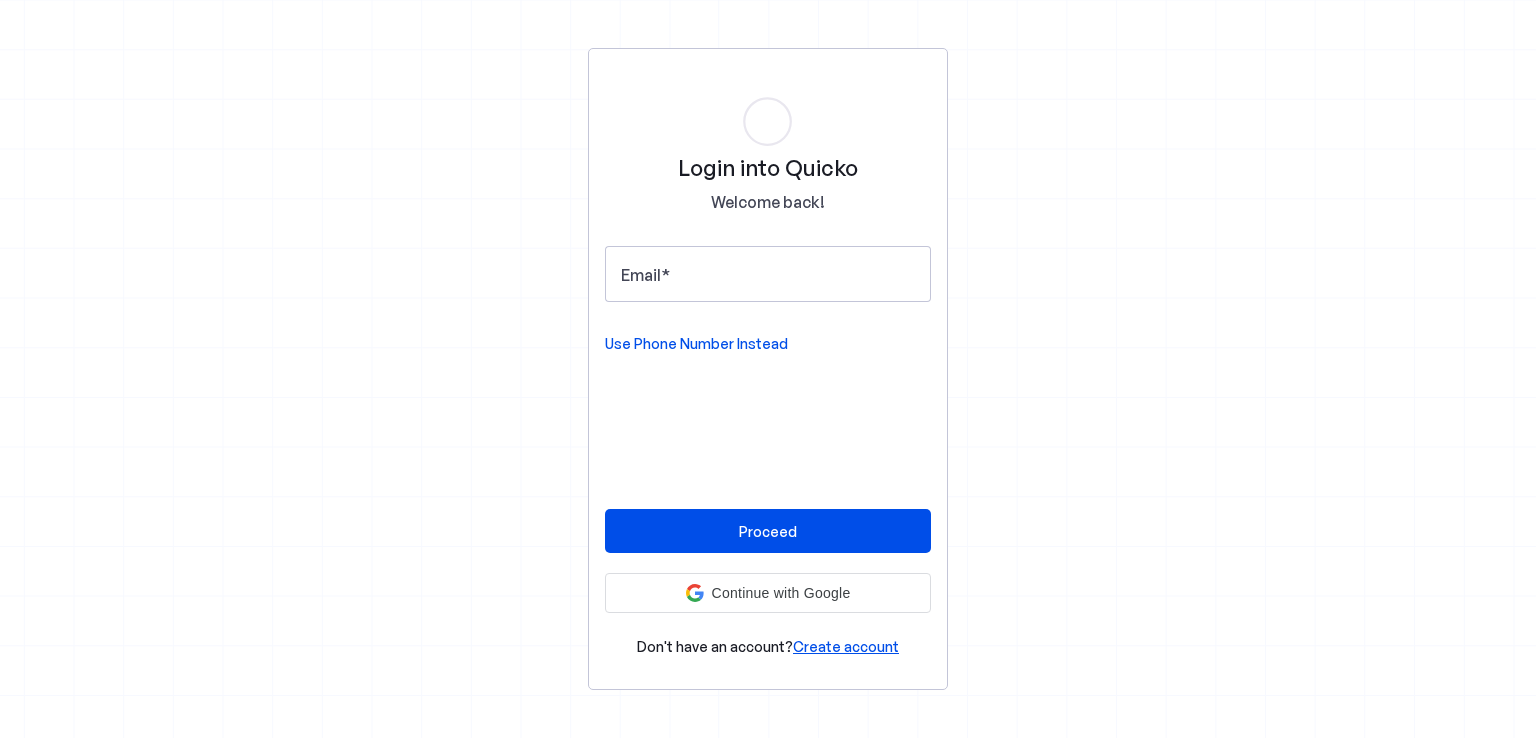 scroll, scrollTop: 0, scrollLeft: 0, axis: both 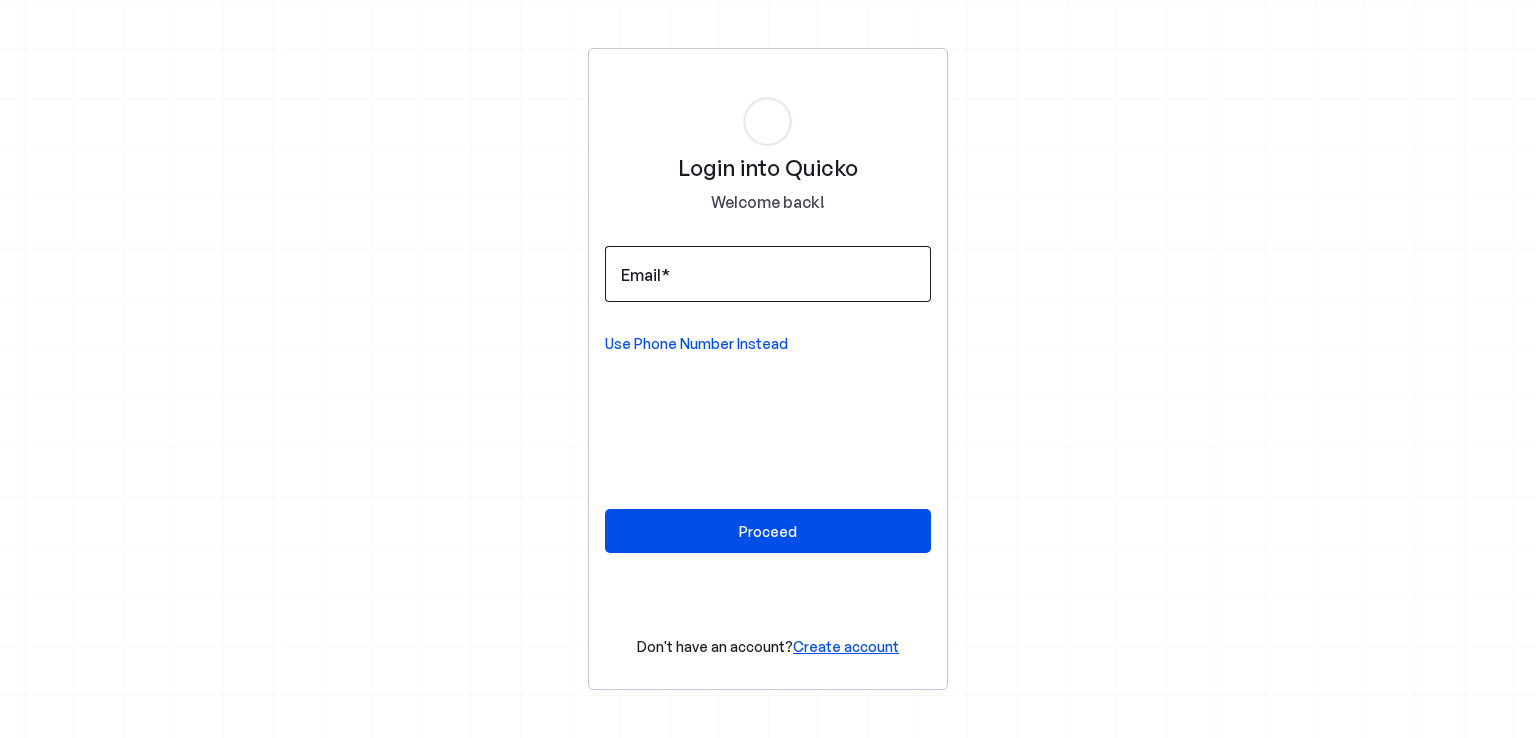 click on "Email" at bounding box center (768, 274) 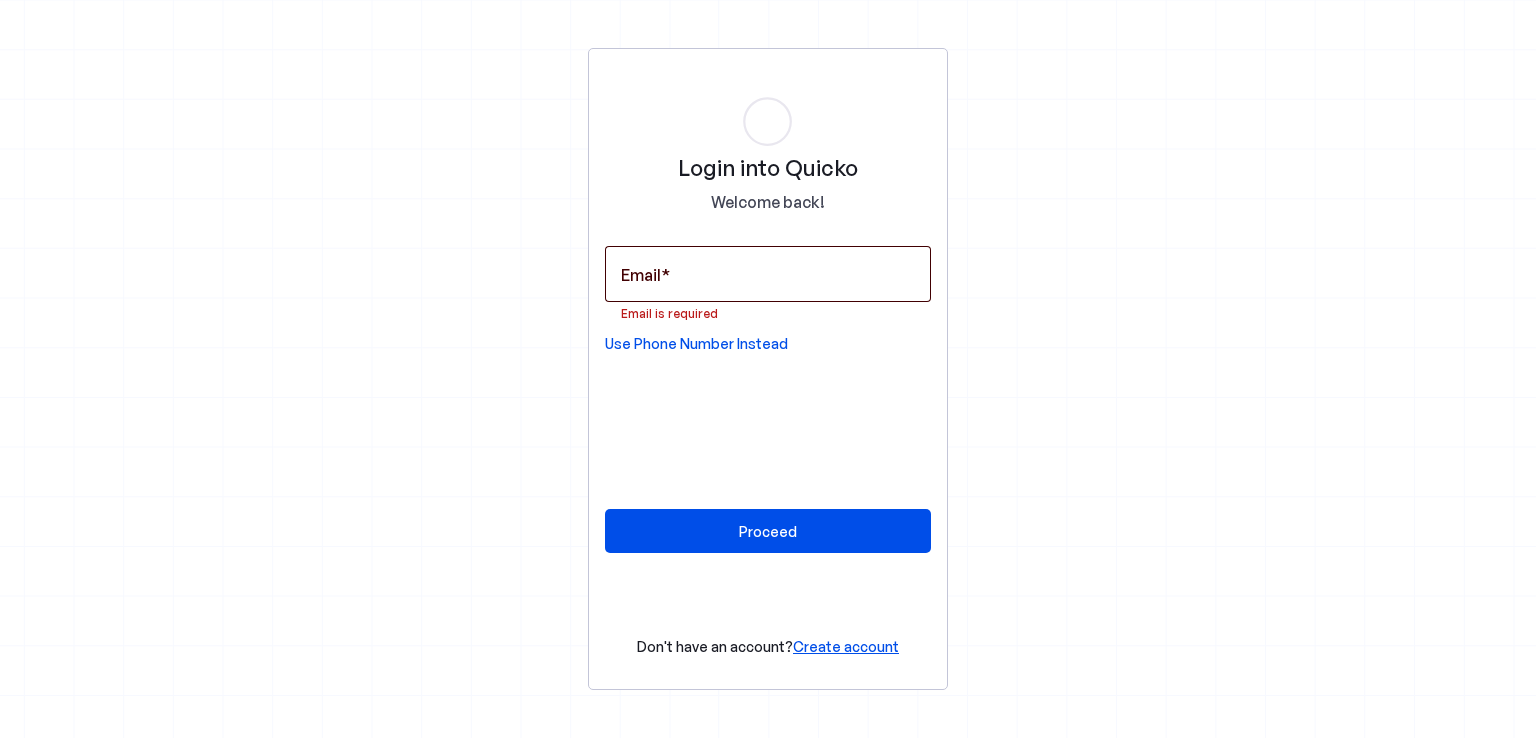 click on "Email" at bounding box center (768, 274) 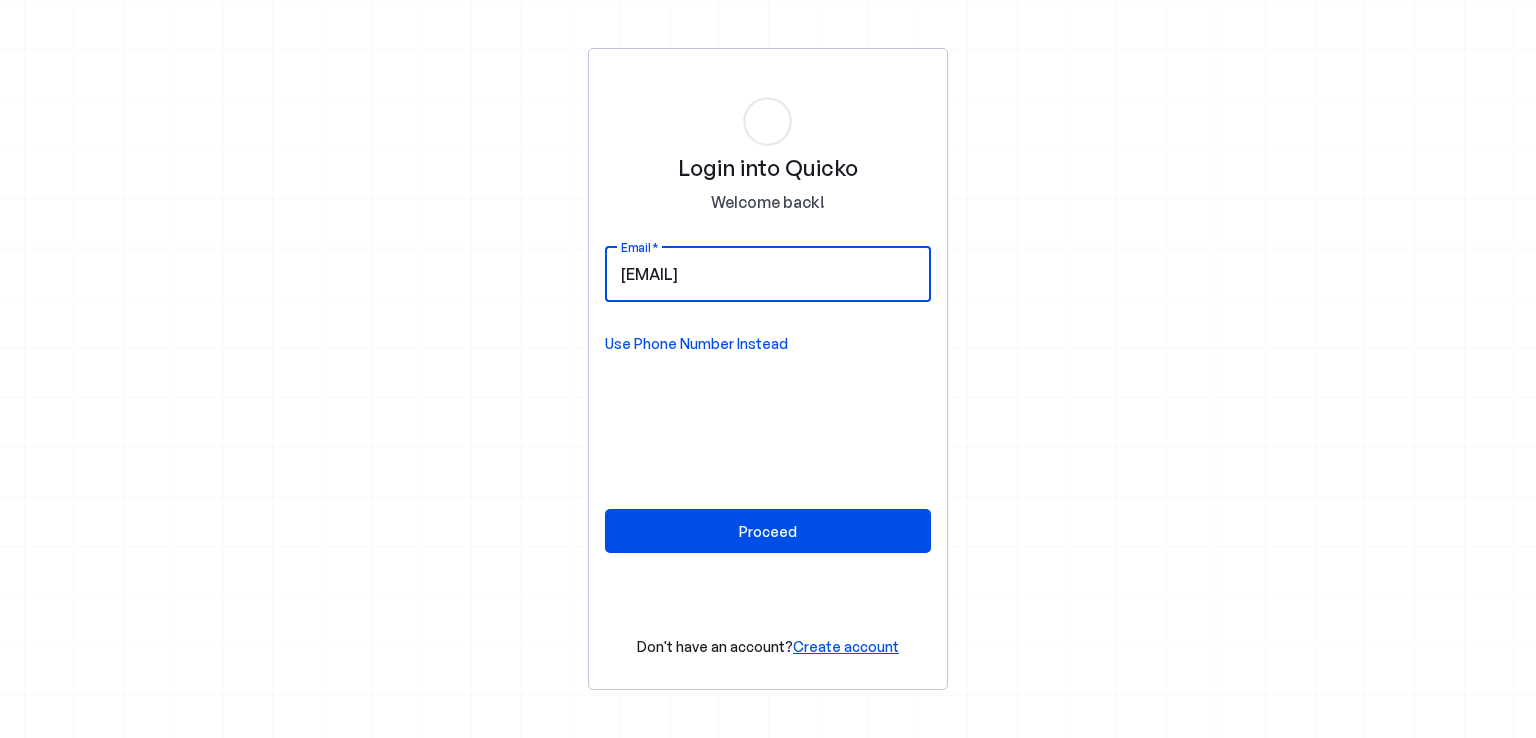 type on "DIKSHAHEDA2109@GMAIL.COM" 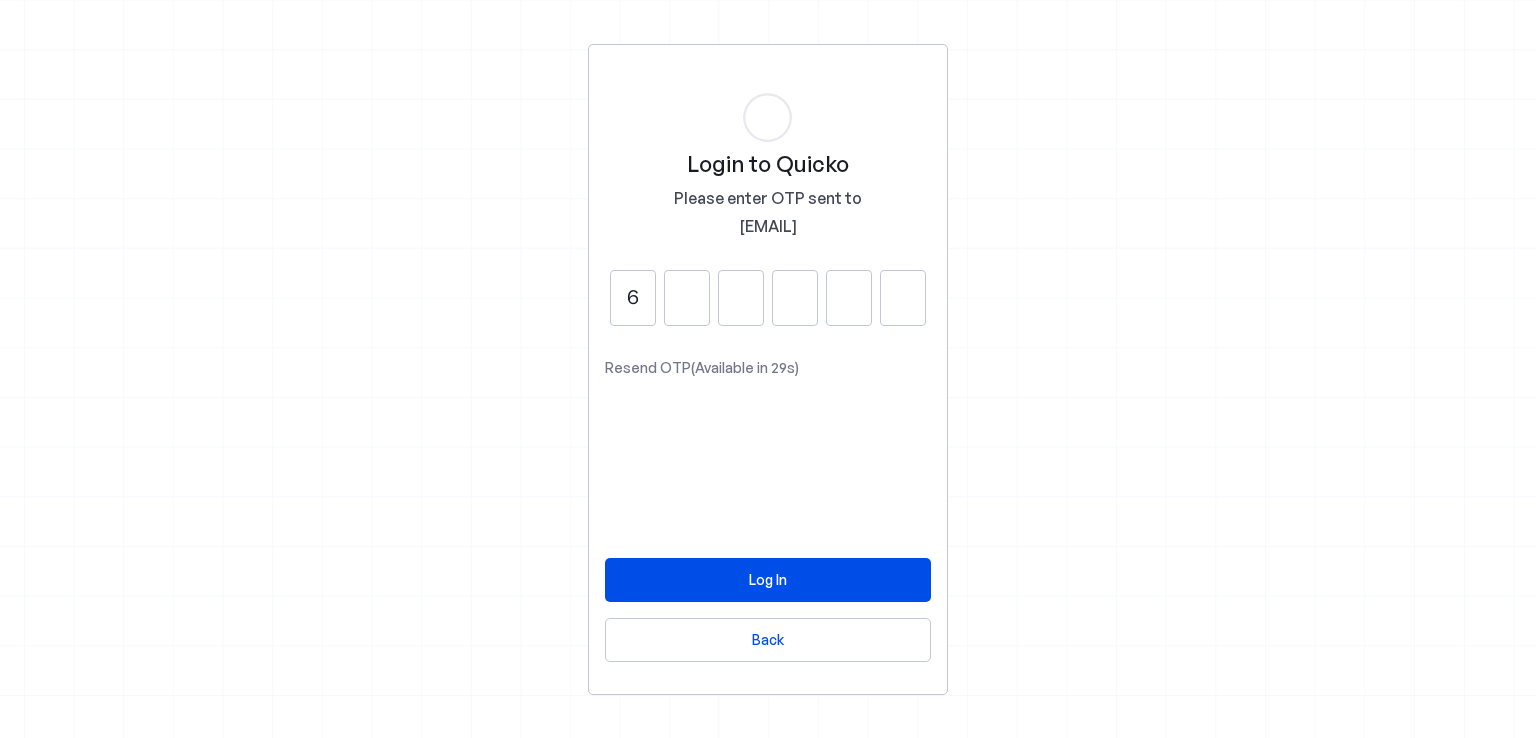 type on "6" 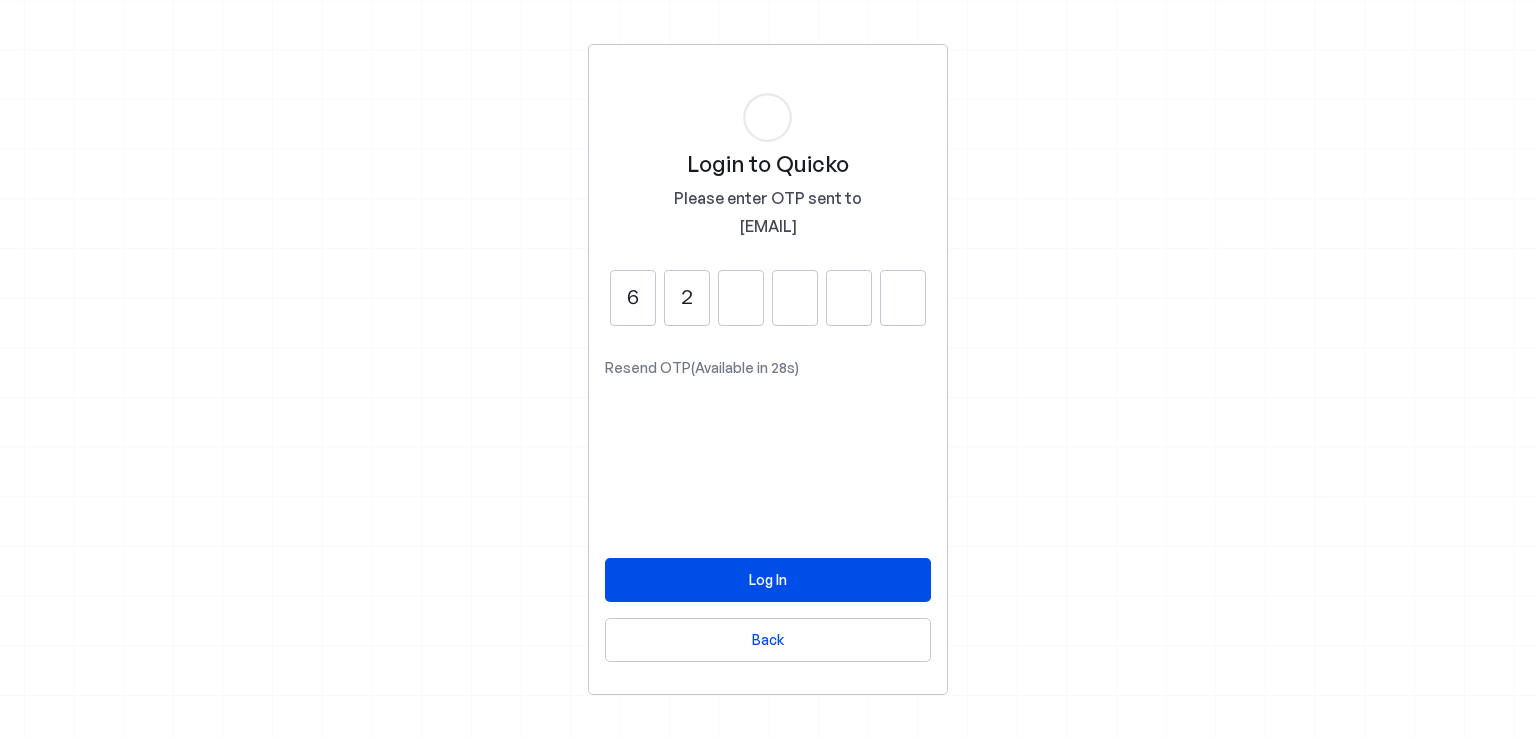type on "2" 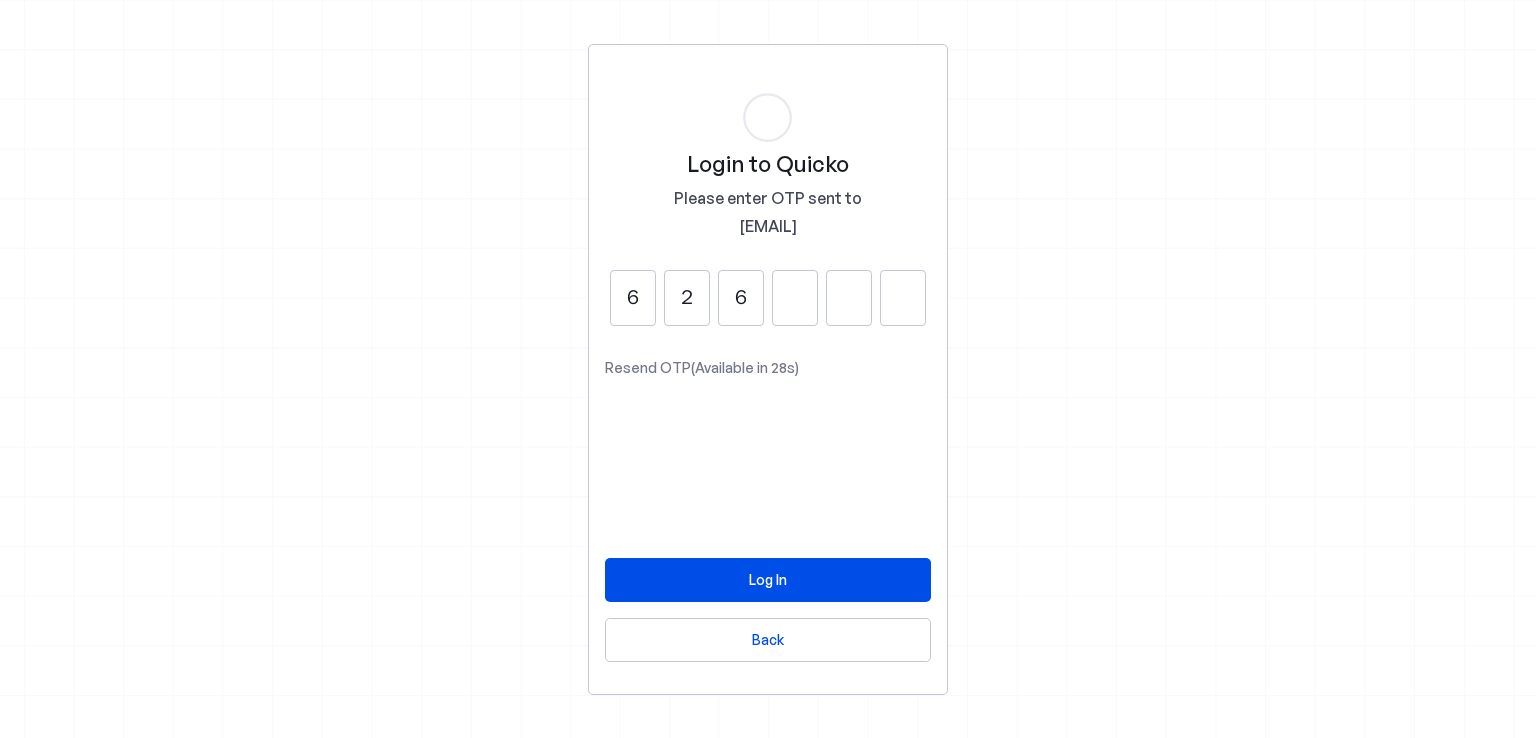 type on "6" 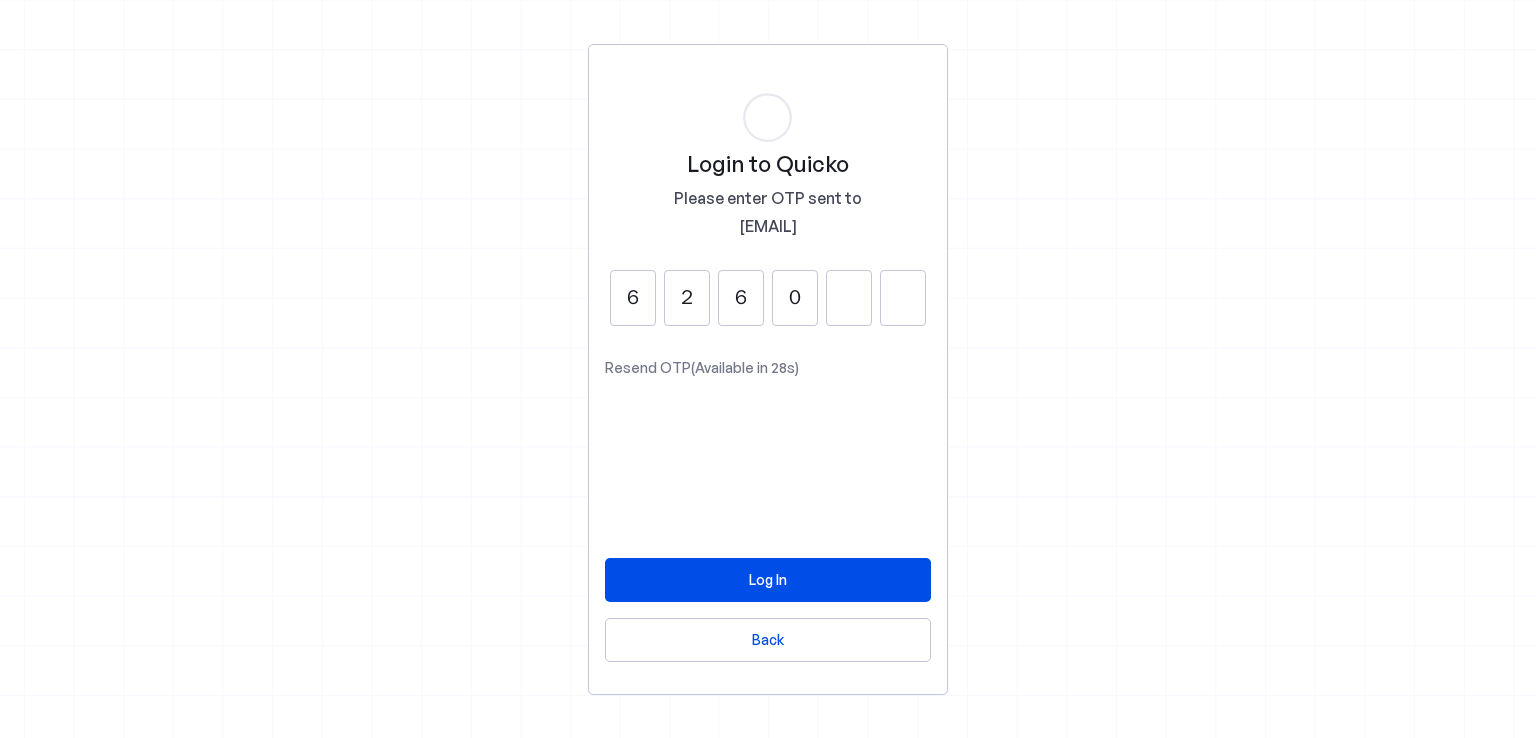 type on "0" 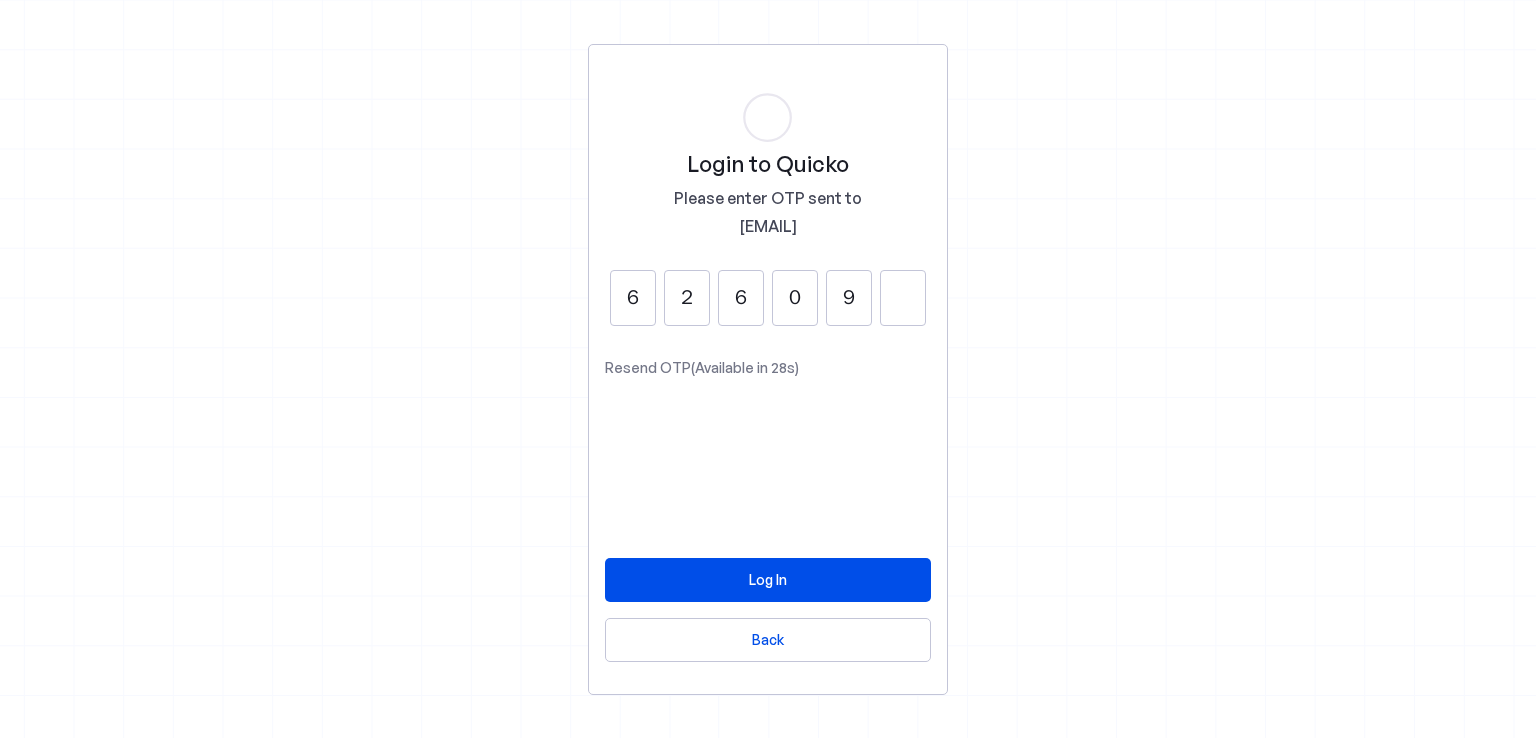 type on "9" 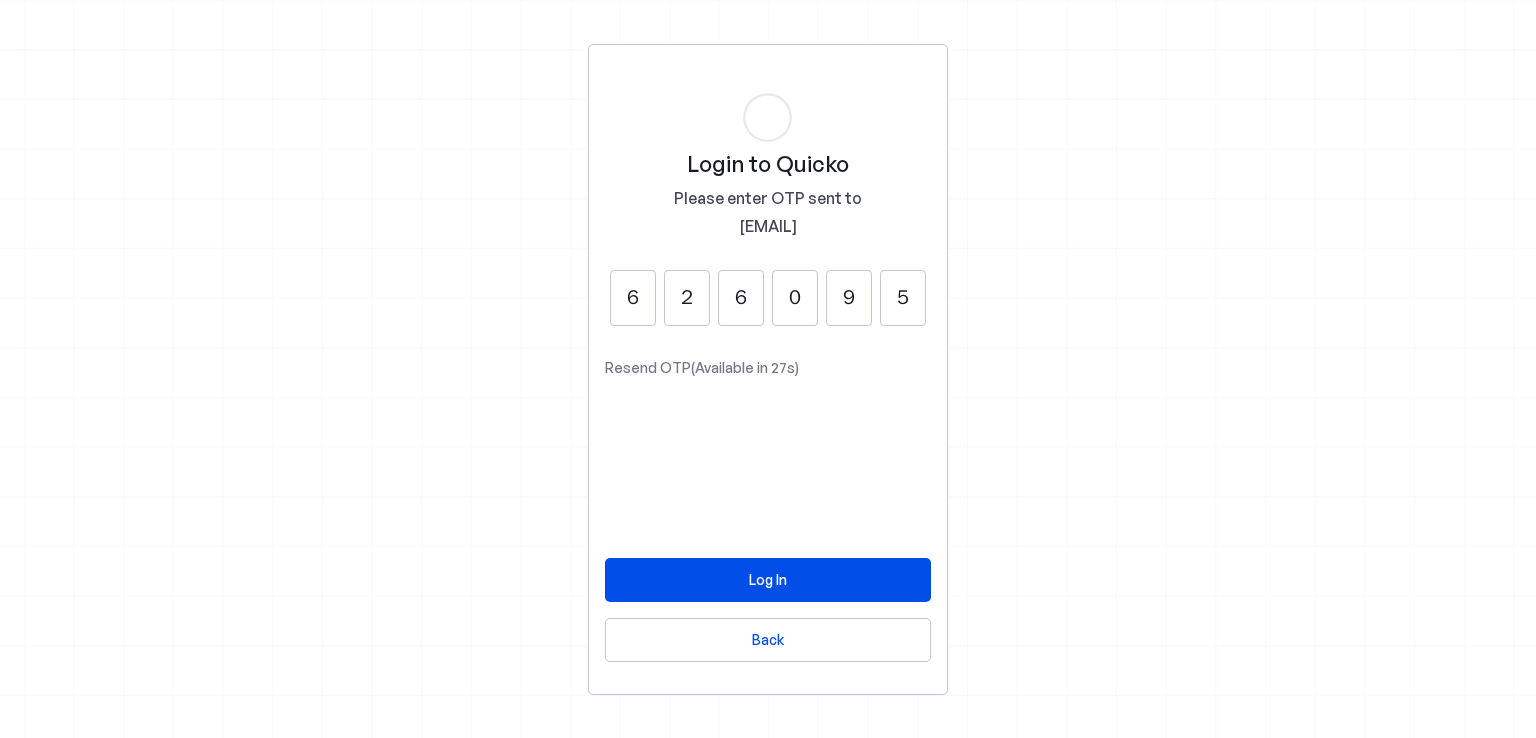 type on "5" 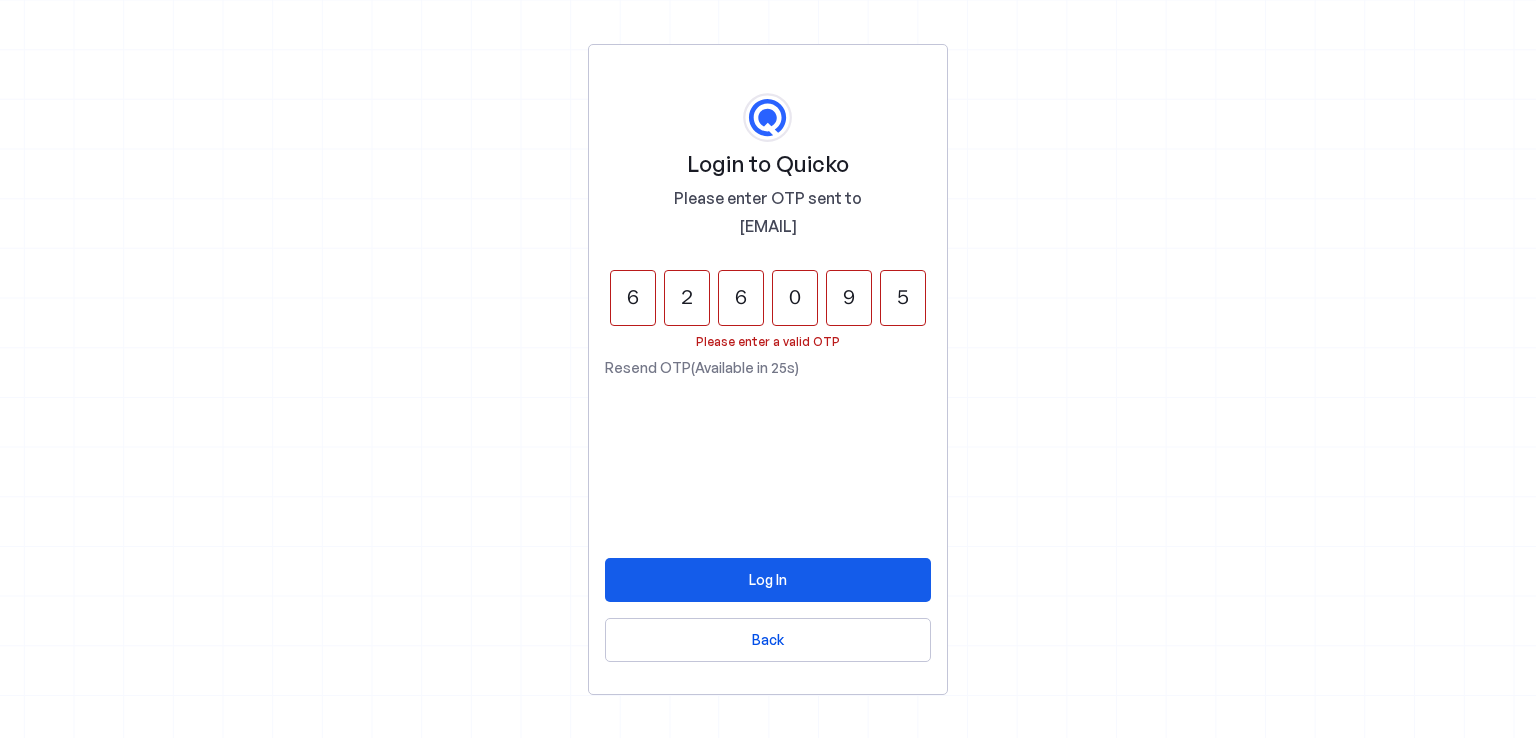 click at bounding box center (768, 580) 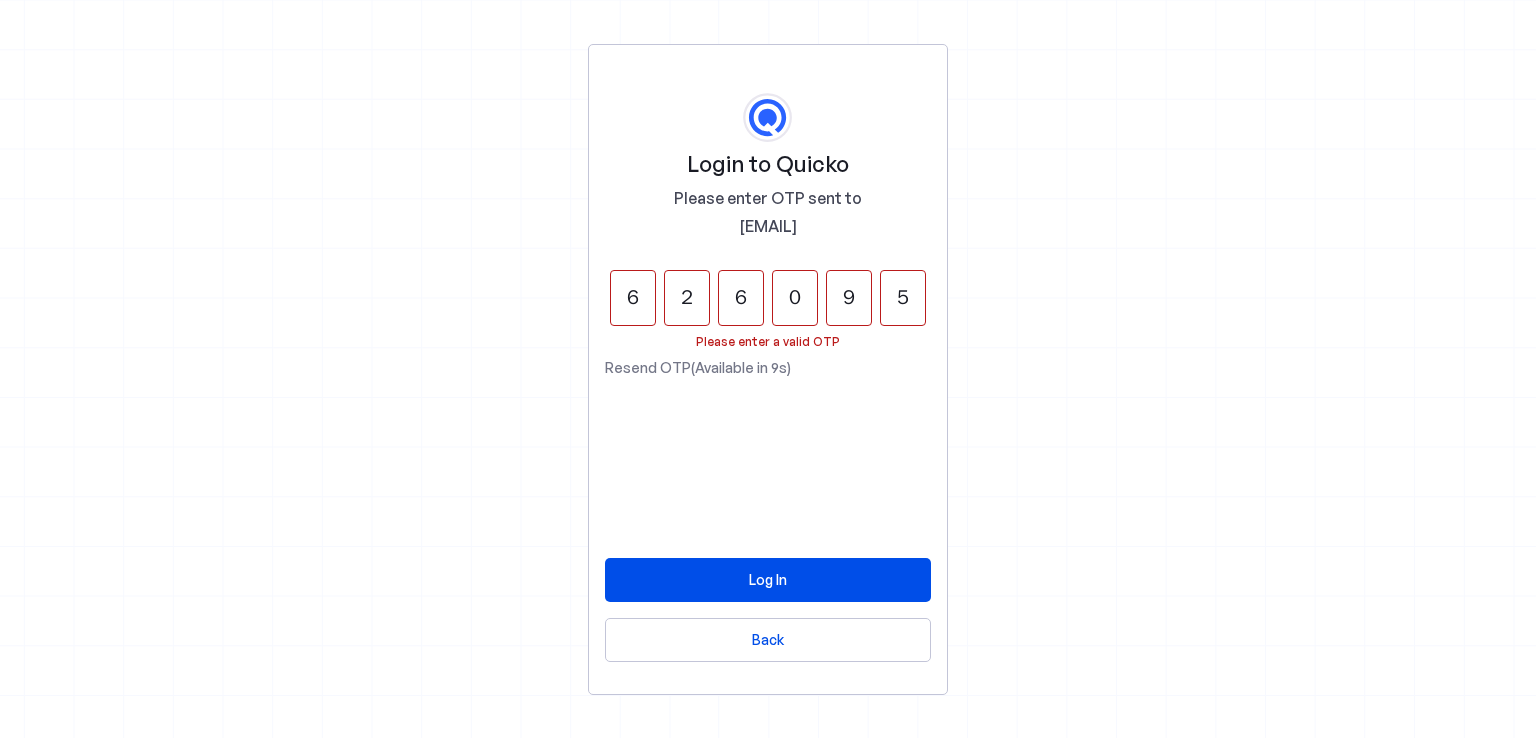 click on "6" at bounding box center [633, 298] 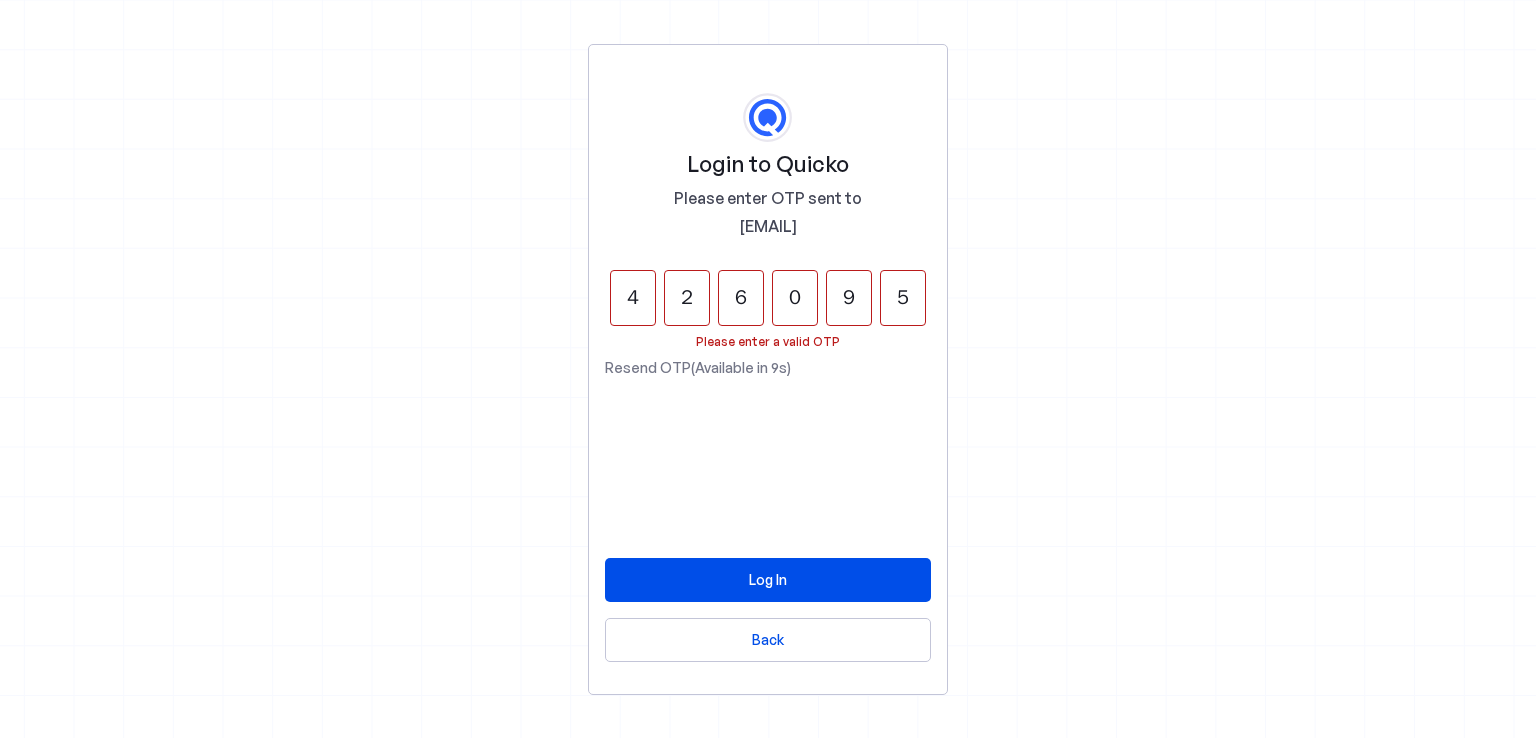 type on "4" 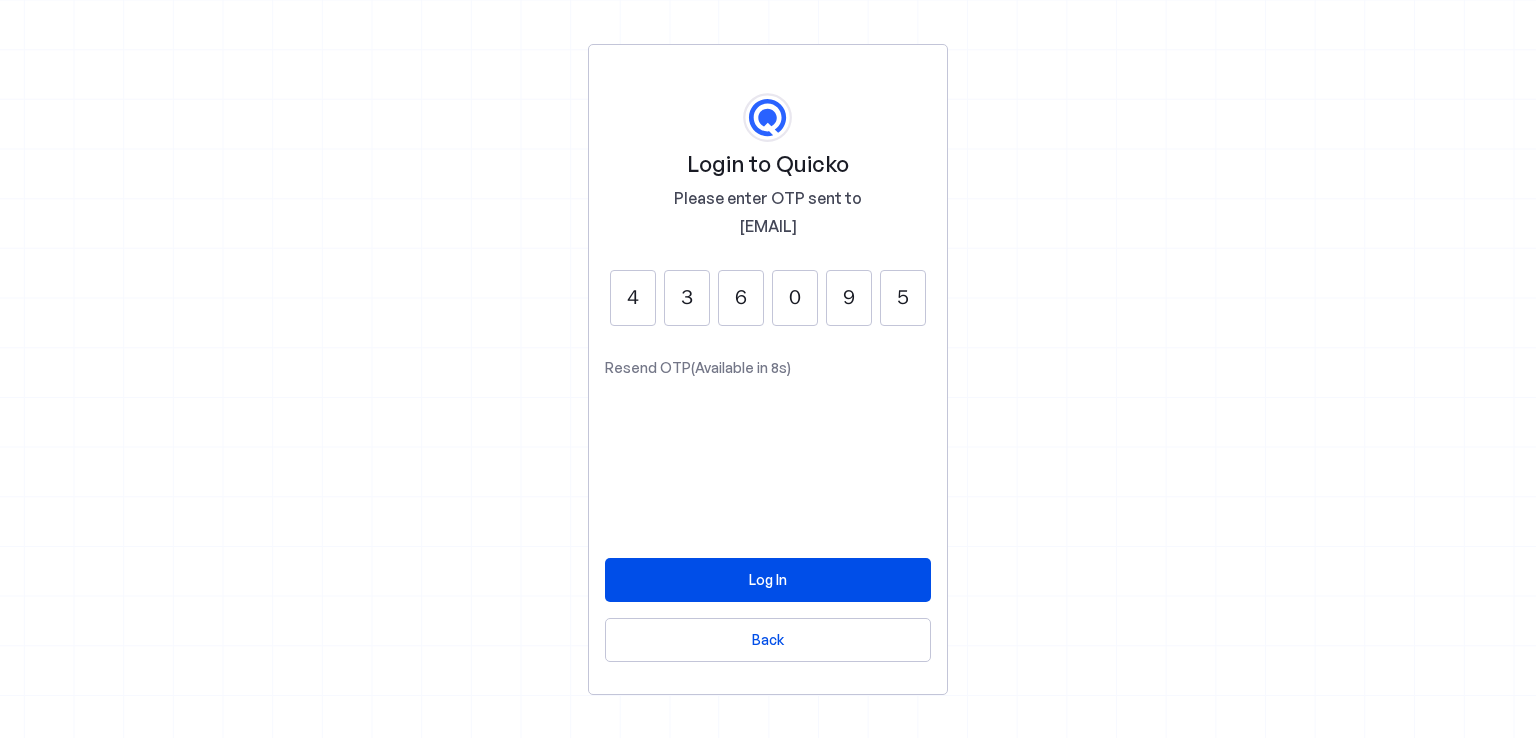type on "3" 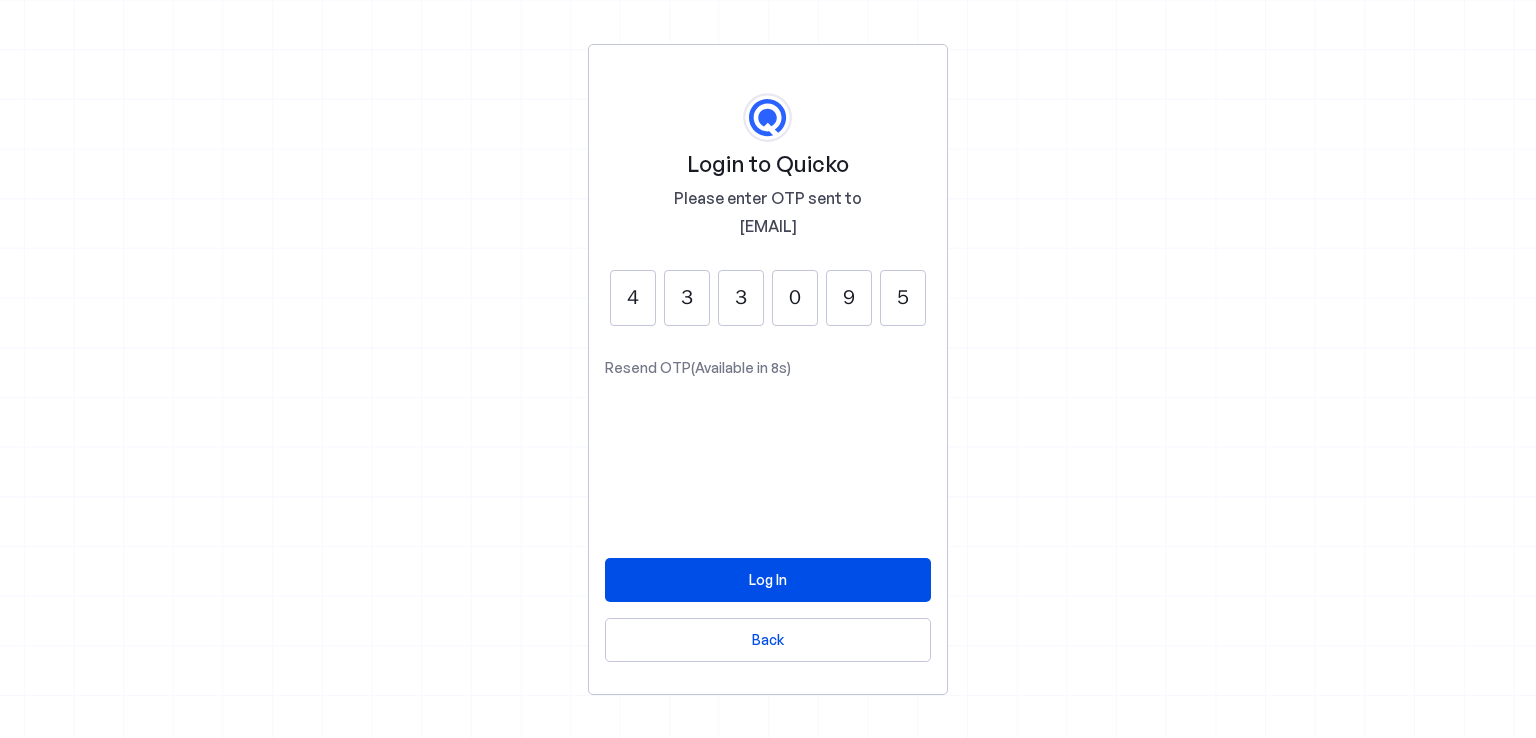 type on "3" 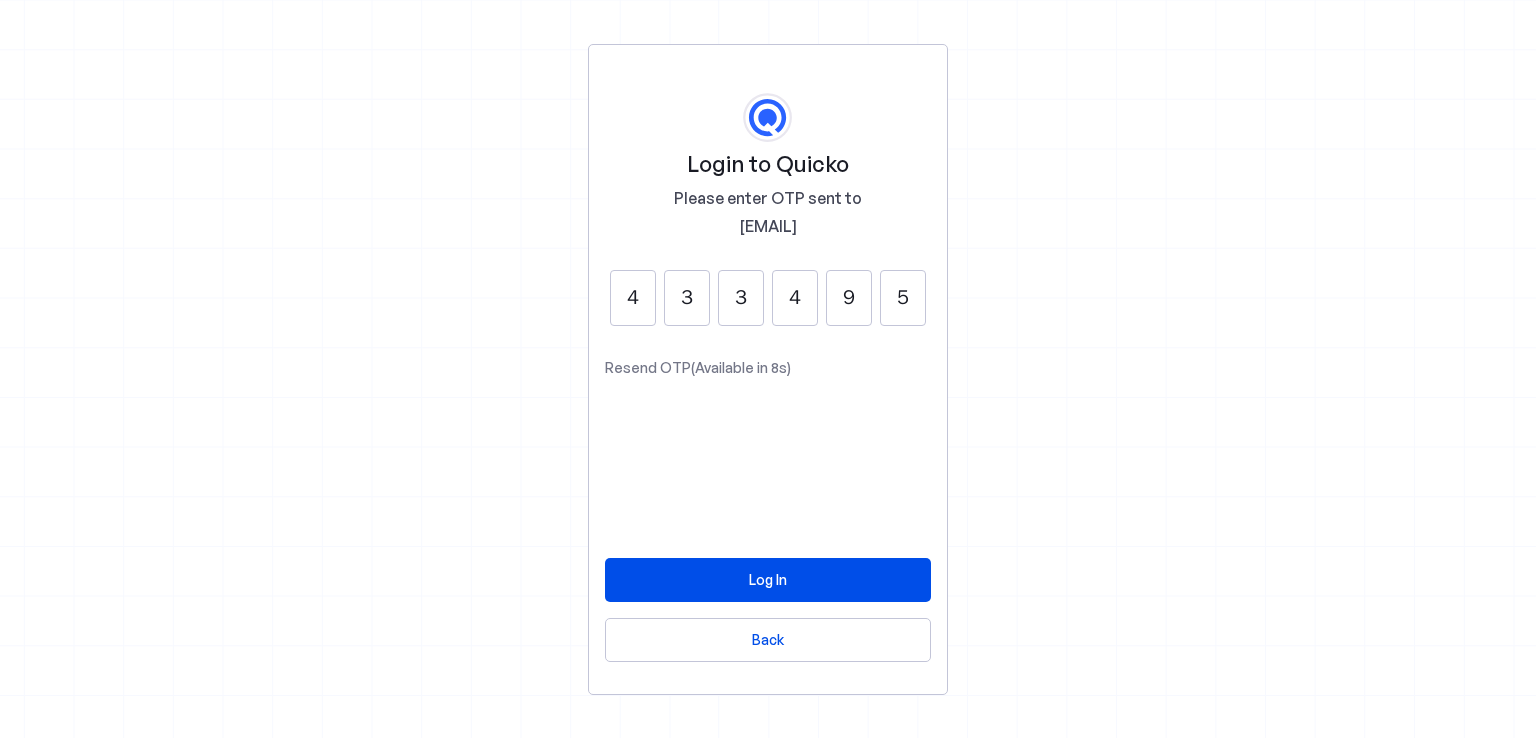 type on "4" 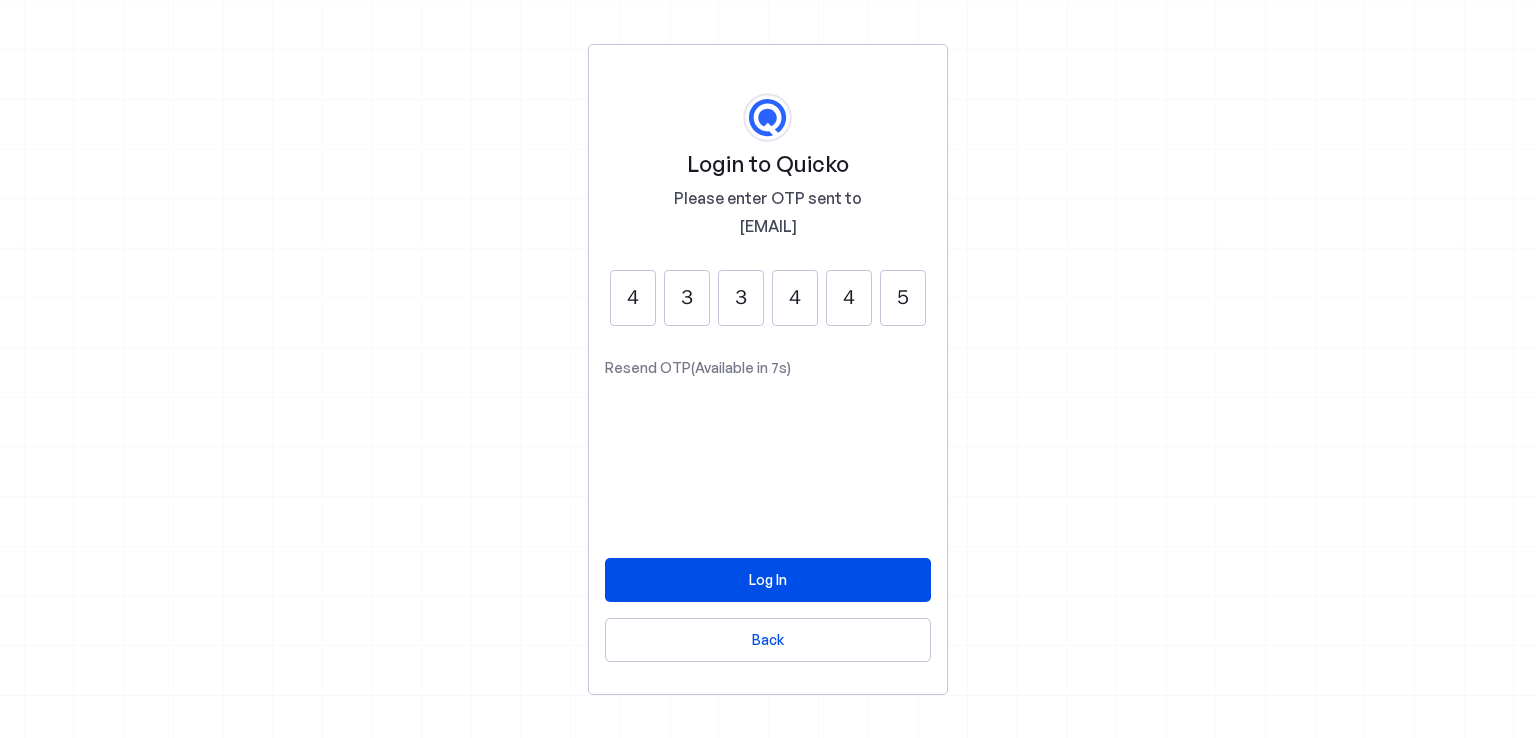 type on "4" 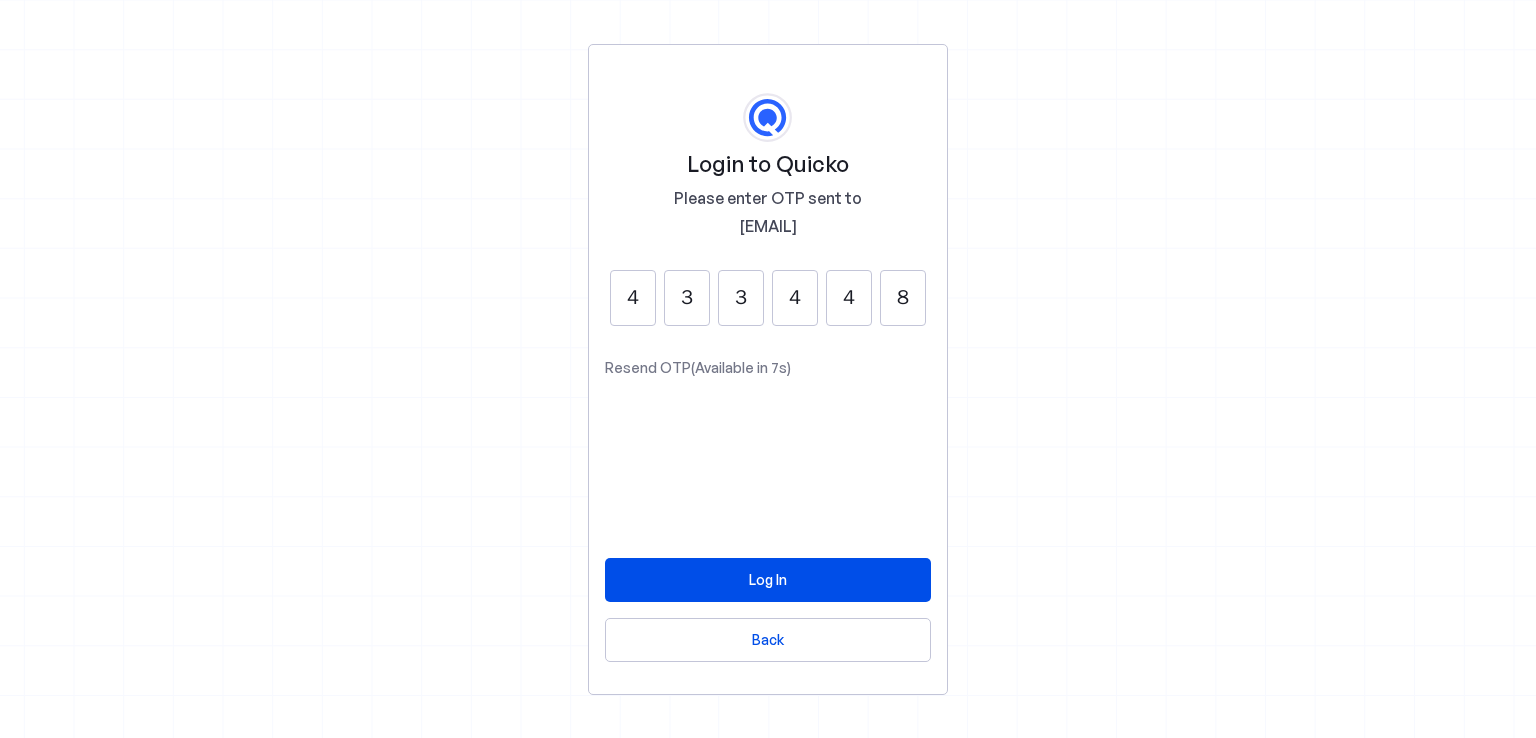 type on "8" 